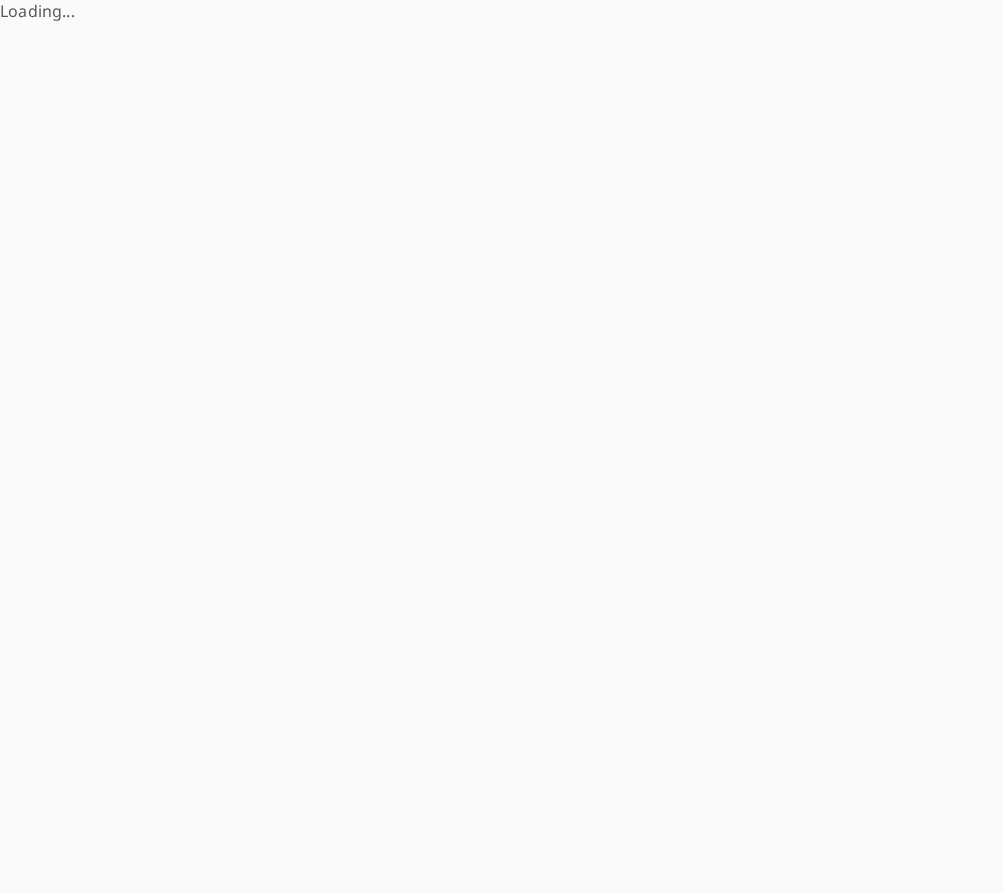 scroll, scrollTop: 0, scrollLeft: 0, axis: both 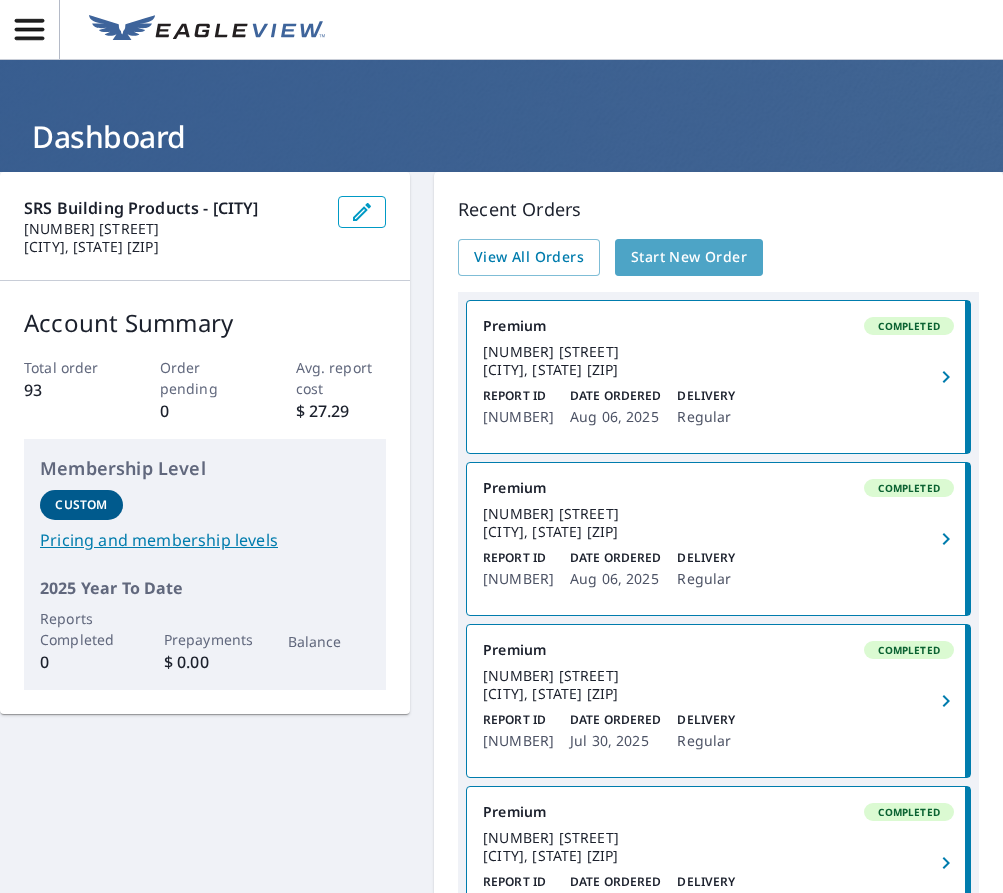 click on "Start New Order" at bounding box center [689, 257] 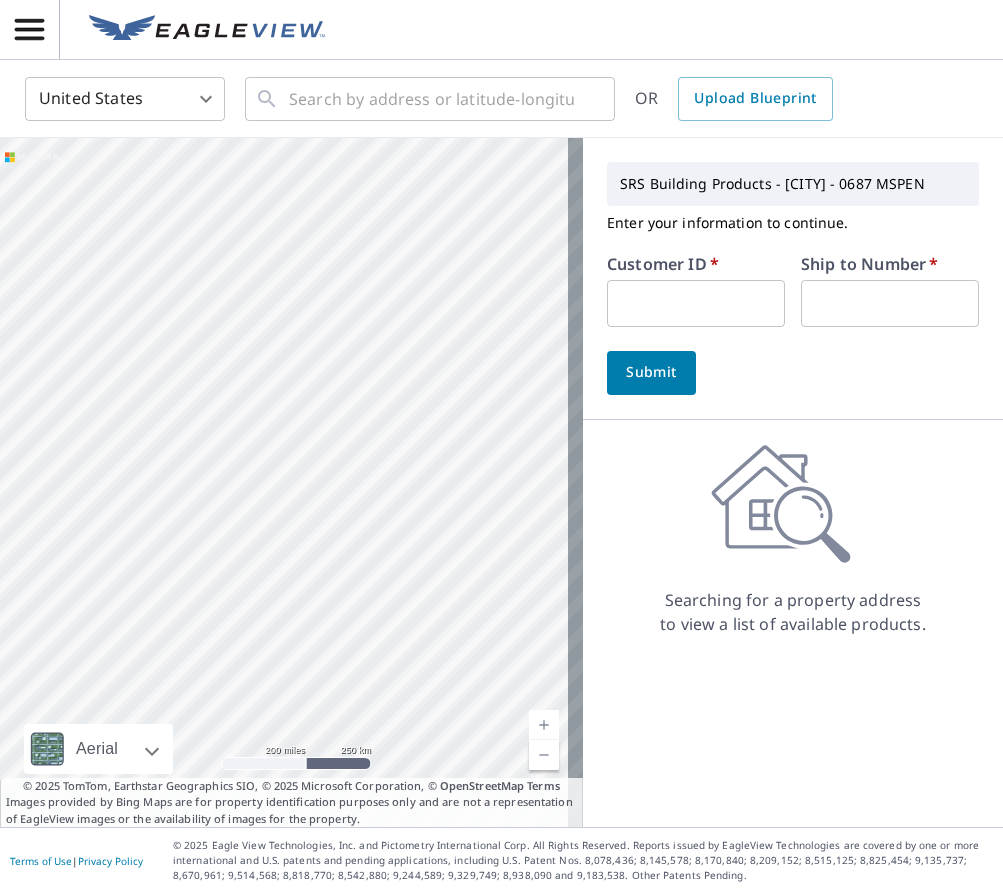 click at bounding box center (696, 303) 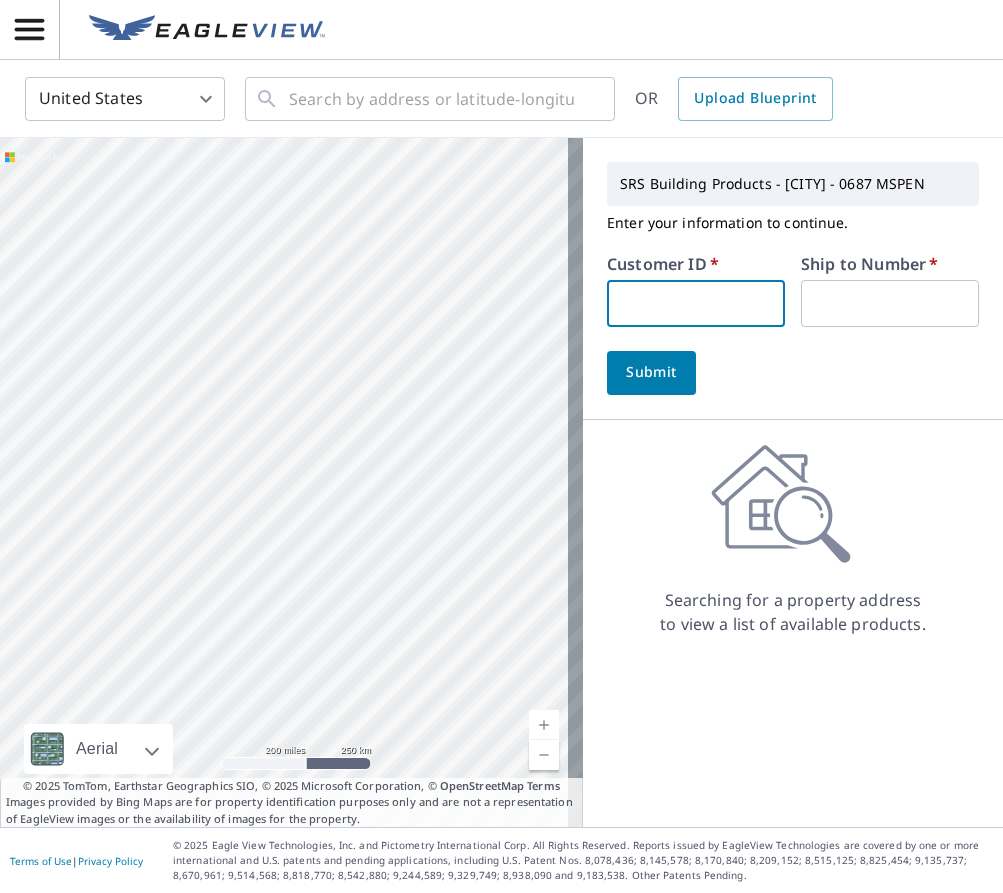 type on "S063345" 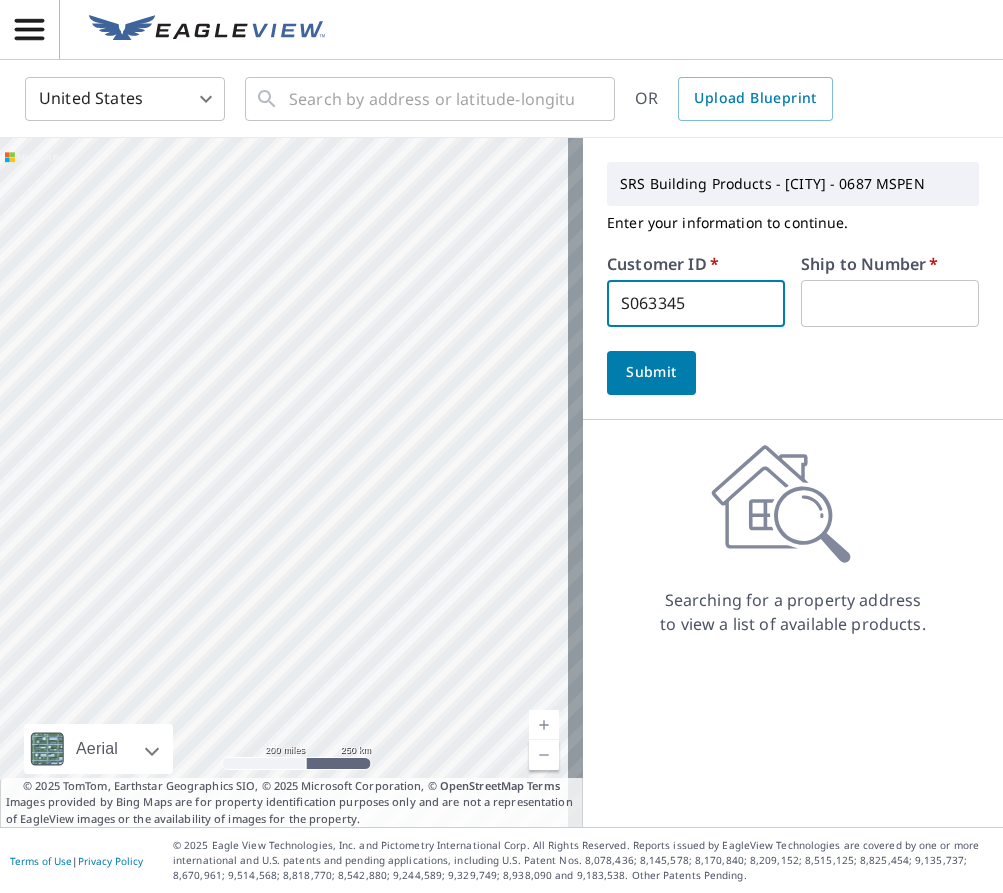 click at bounding box center (890, 303) 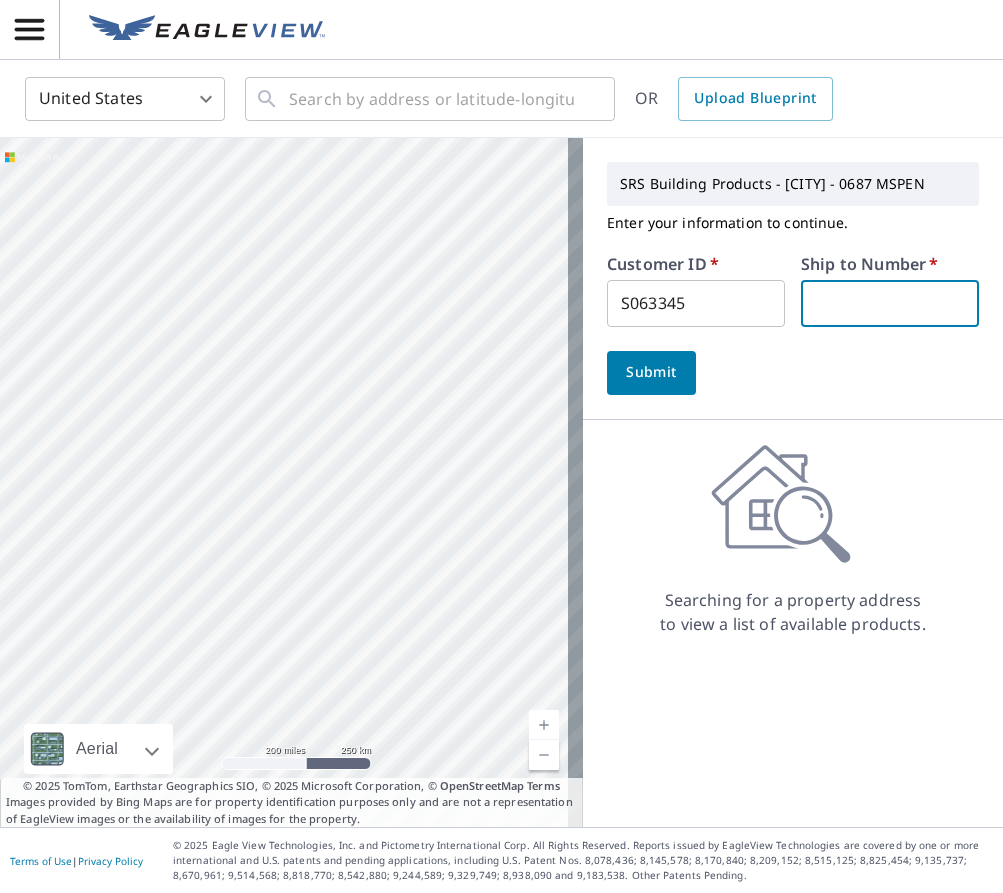 type on "1" 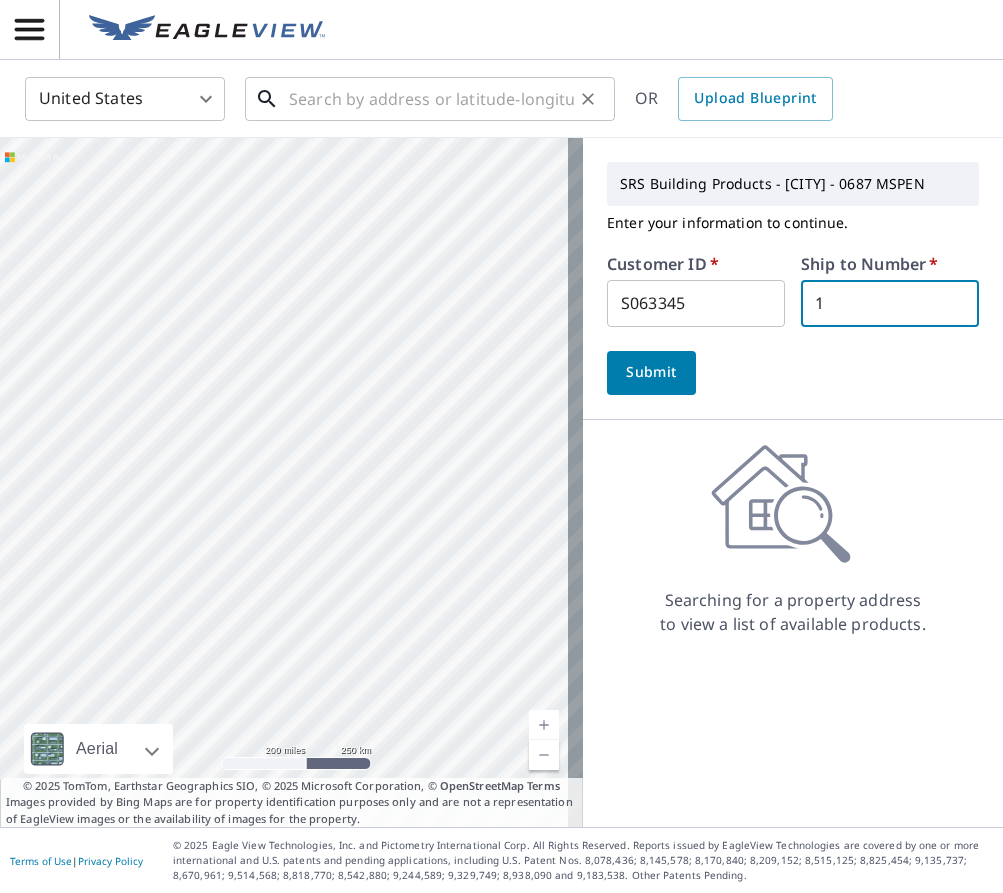 click at bounding box center [431, 99] 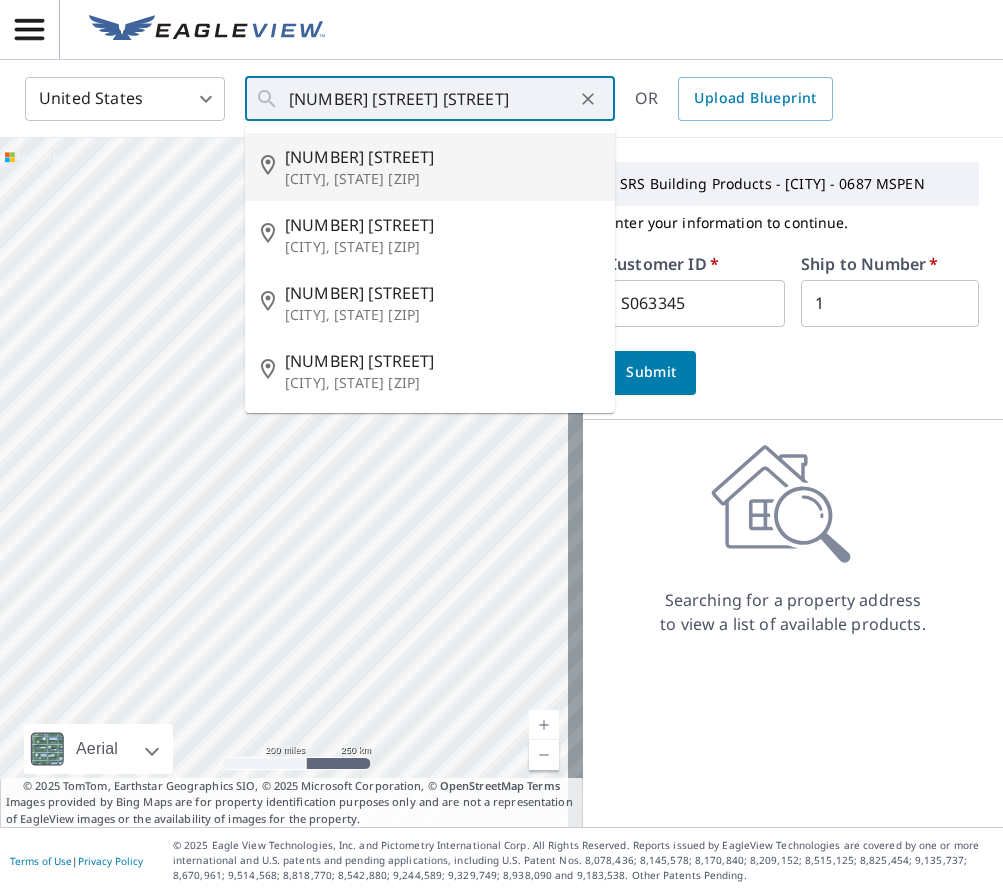 type on "[NUMBER] [STREET] [CITY], [STATE] [ZIP]" 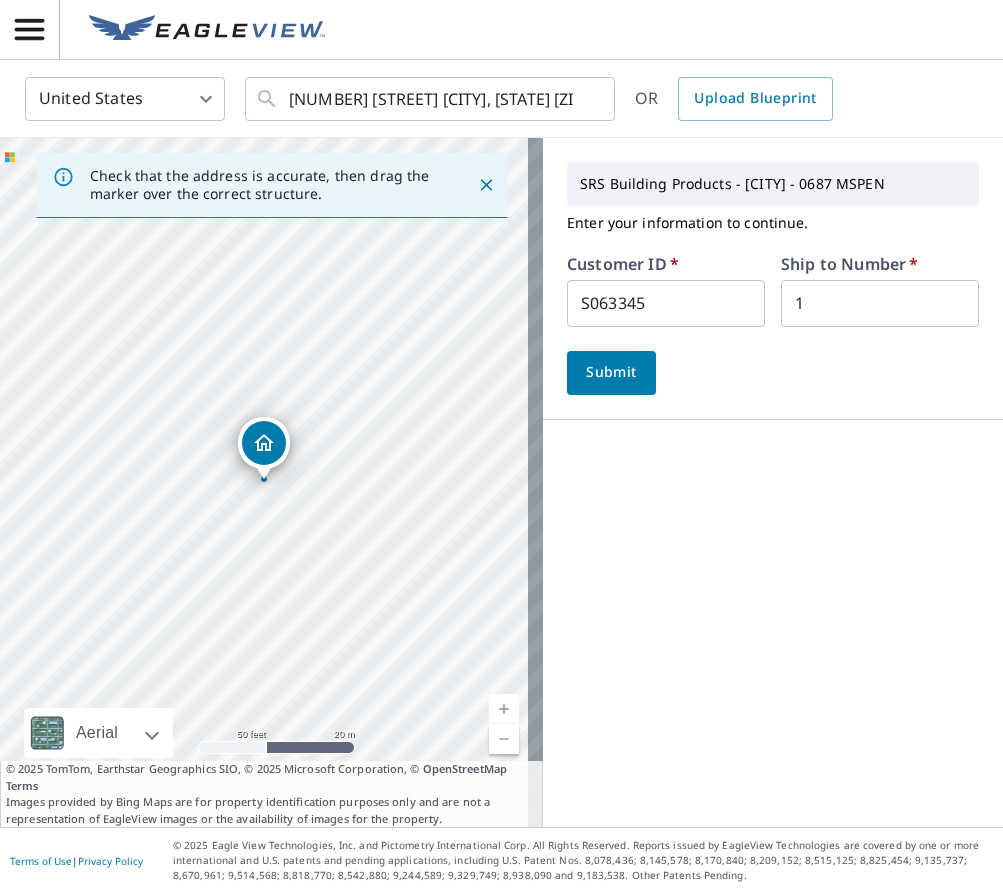 click on "Submit" at bounding box center [611, 372] 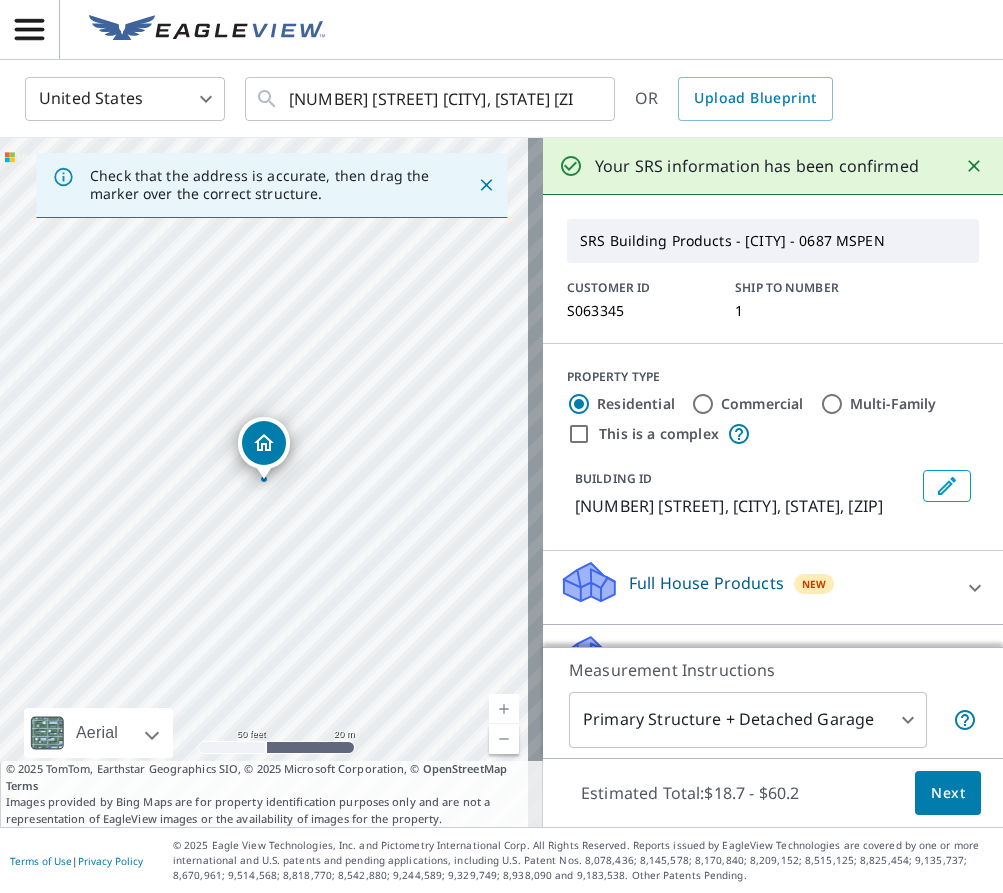 scroll, scrollTop: 100, scrollLeft: 0, axis: vertical 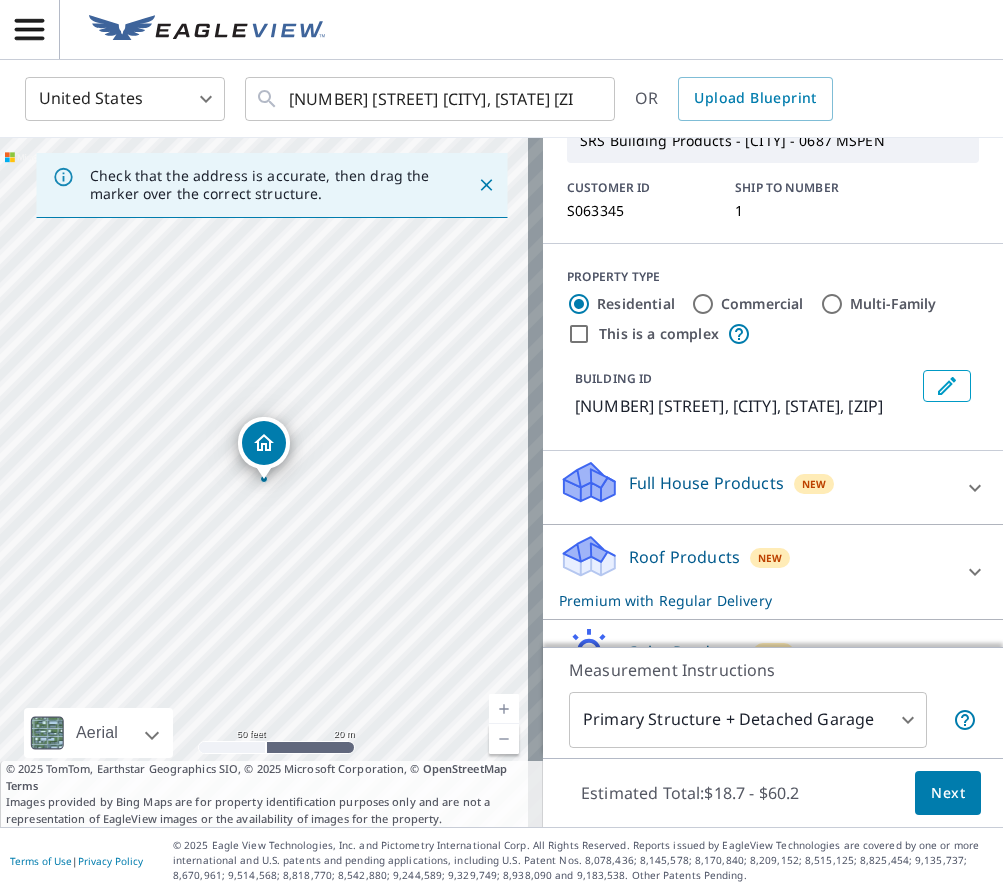 click on "[NUMBER] [STREET] [CITY], [STATE], [ZIP] [NUMBER] [STREET] [CITY], [STATE], [ZIP] [NUMBER] [STREET] [CITY], [STATE], [ZIP] [NUMBER] [STREET], [CITY], [STATE], [ZIP]" at bounding box center (501, 446) 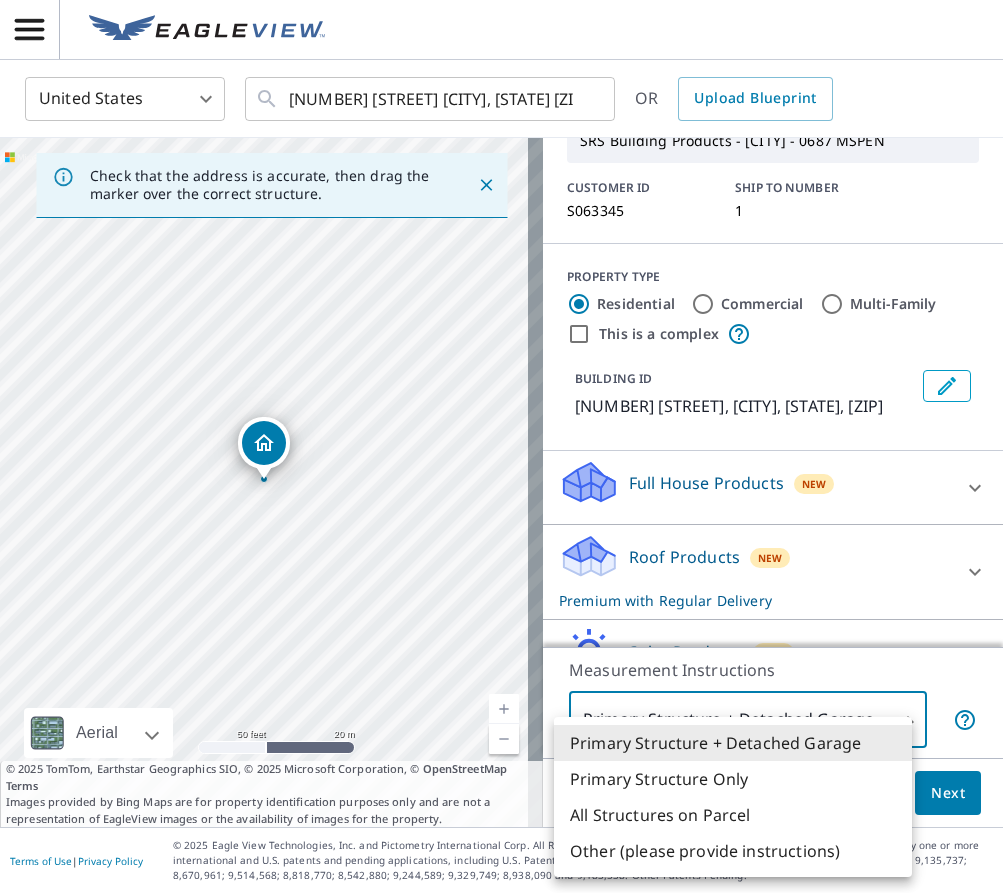 click on "Primary Structure Only" at bounding box center [733, 779] 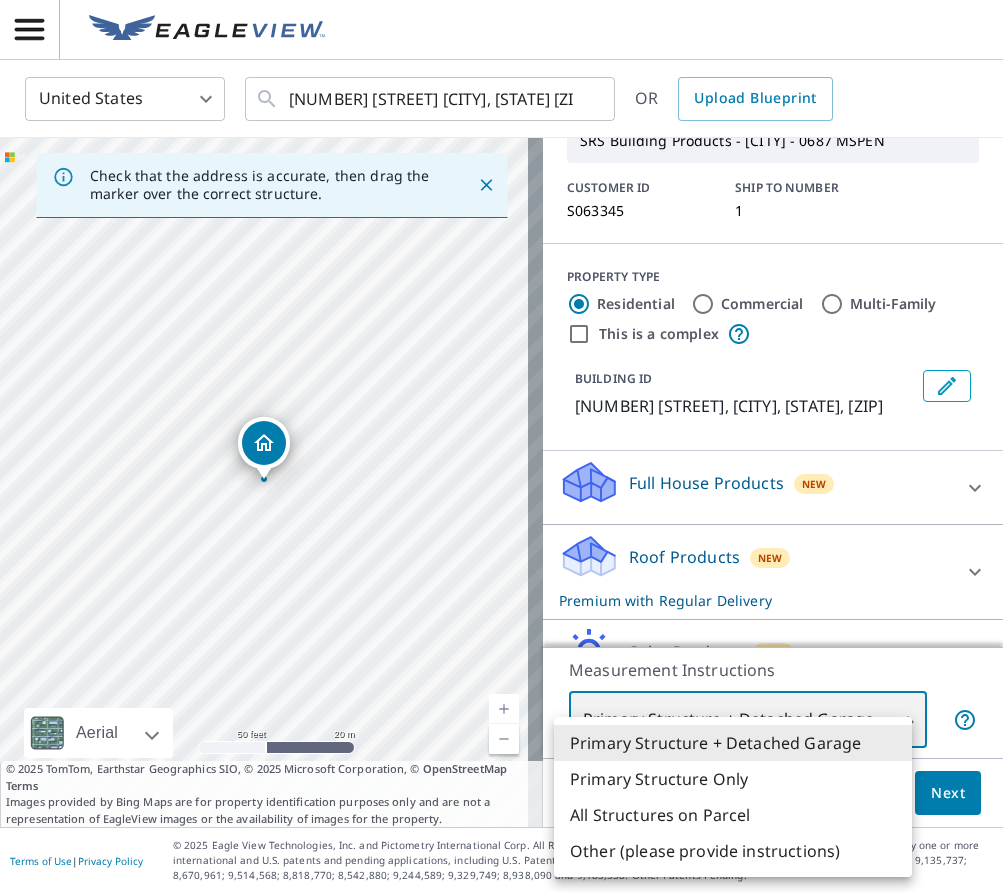 type on "2" 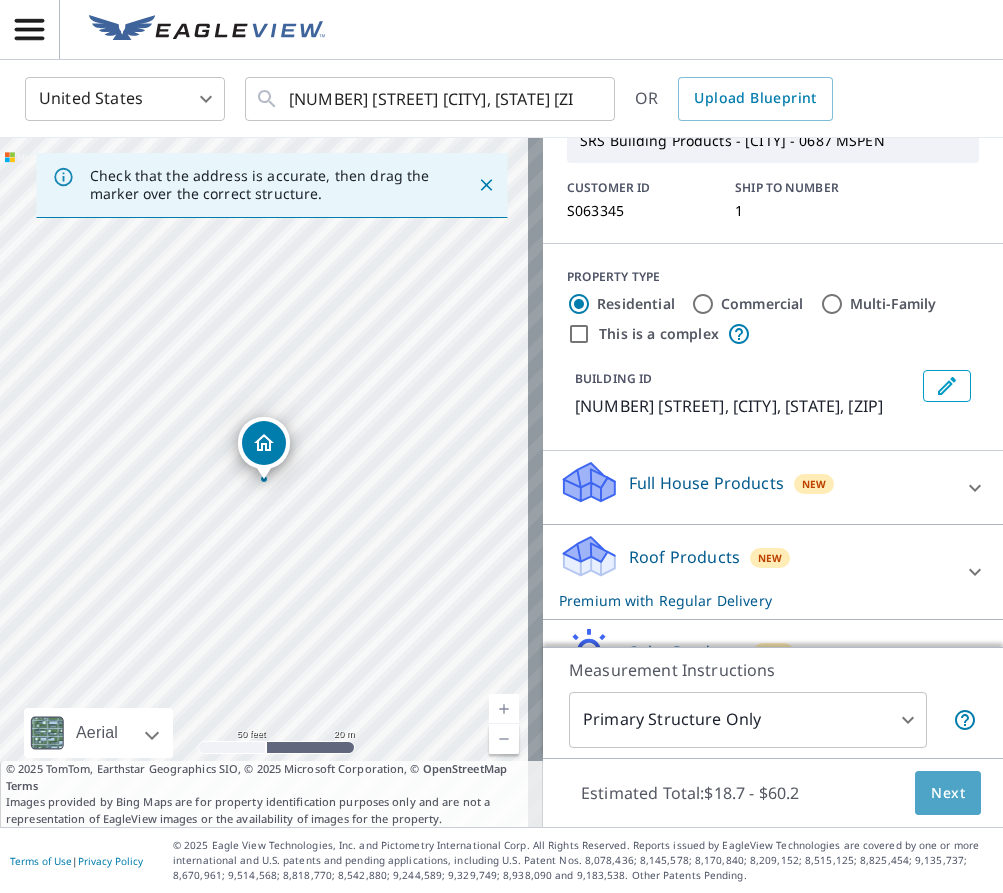 click on "Next" at bounding box center (948, 793) 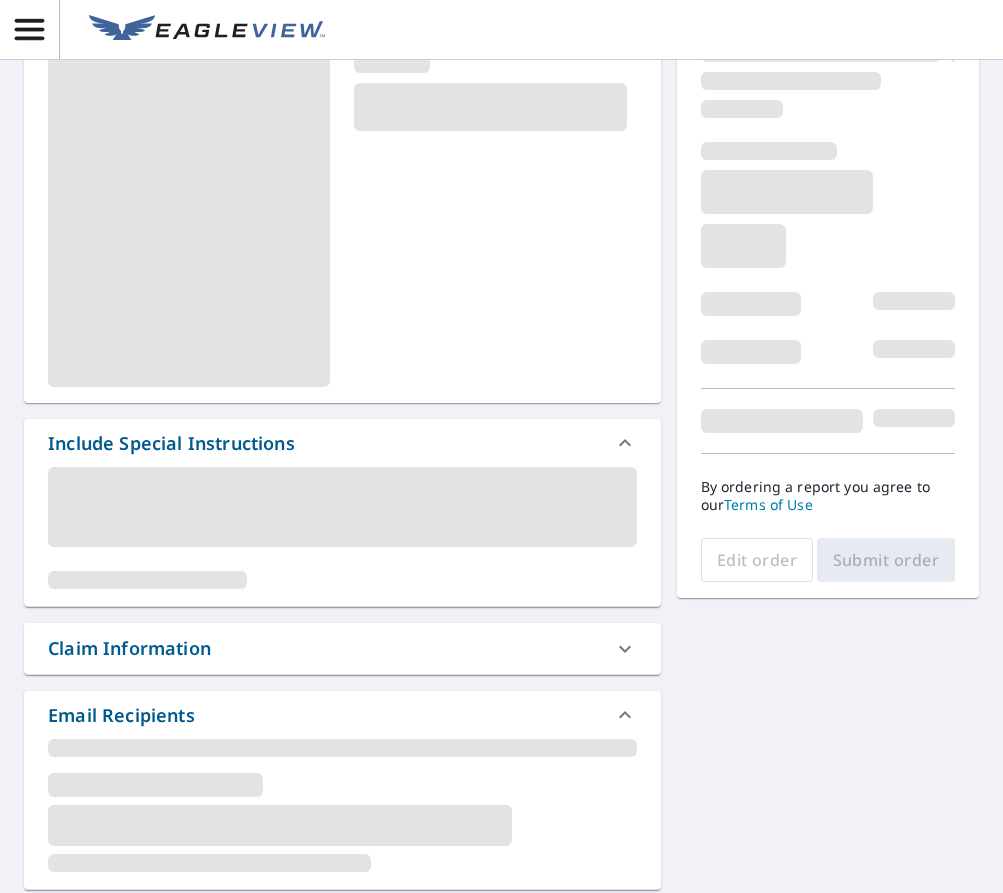 scroll, scrollTop: 200, scrollLeft: 0, axis: vertical 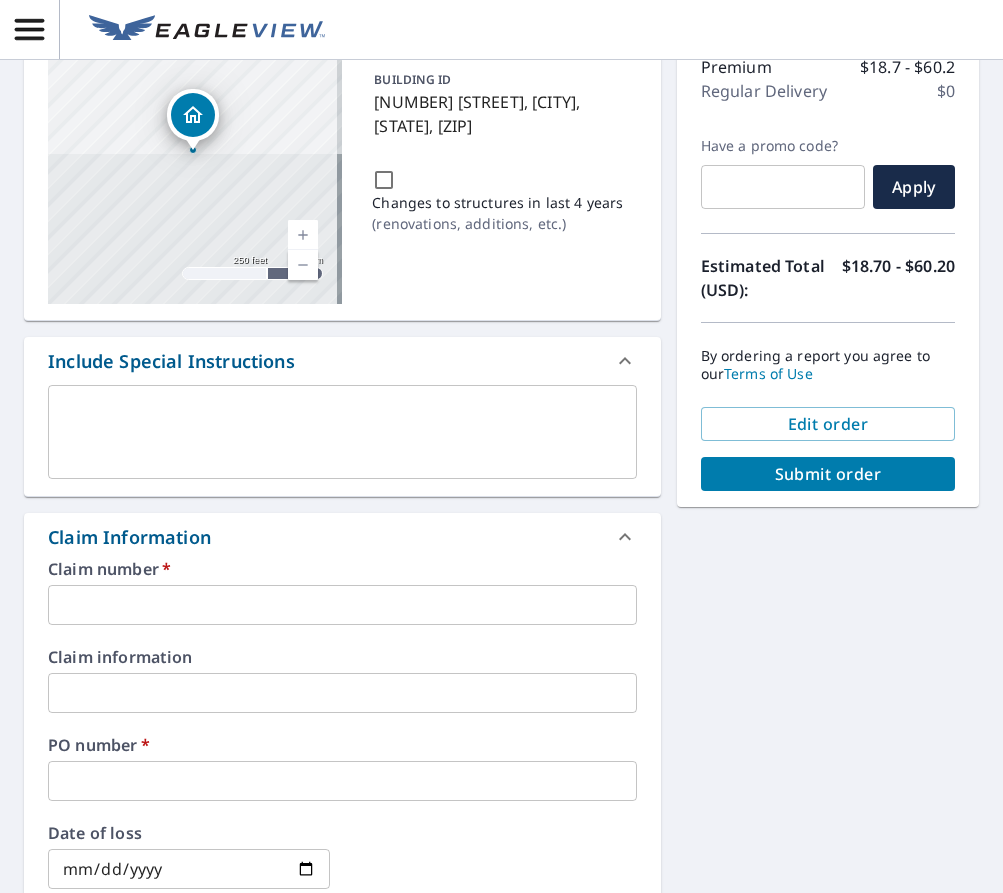 click at bounding box center (342, 605) 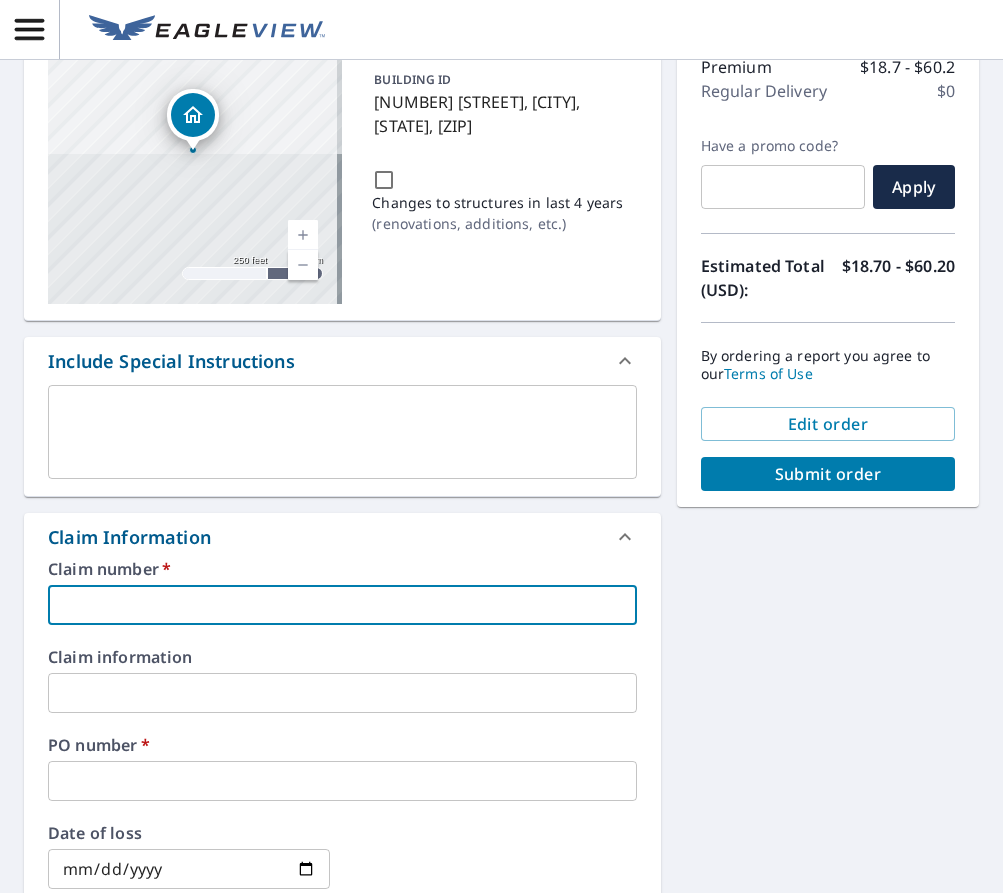 type on "1" 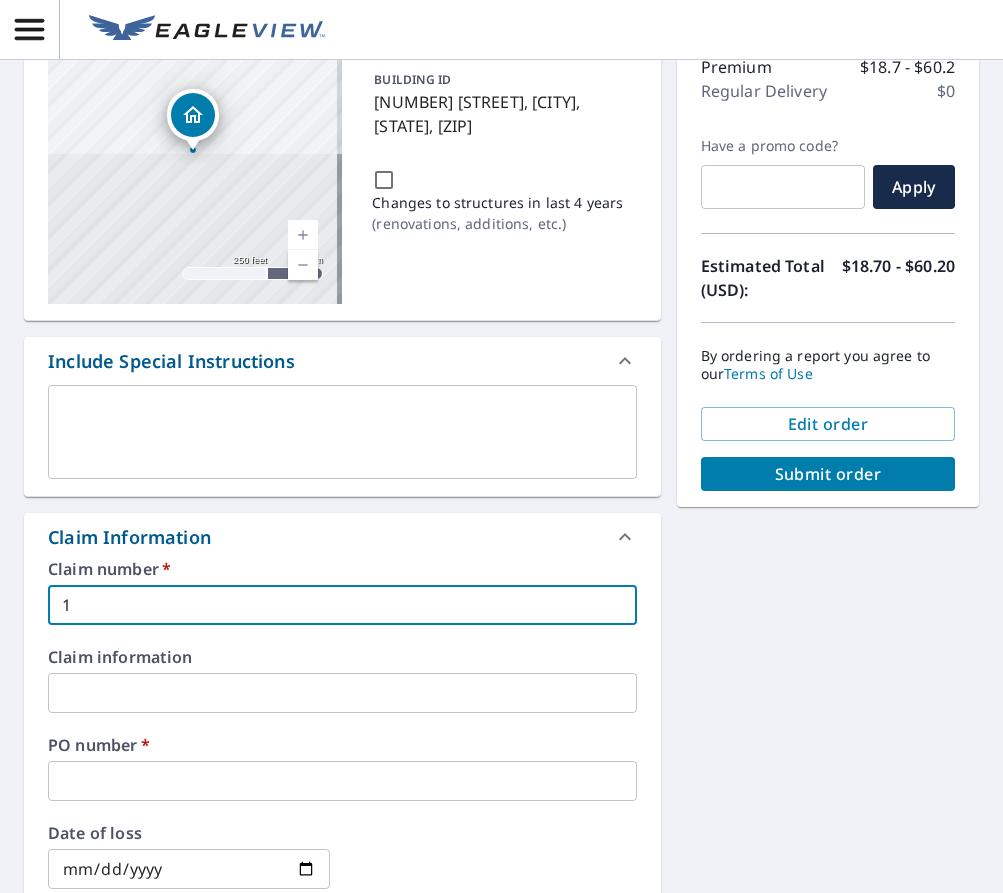 type on "1" 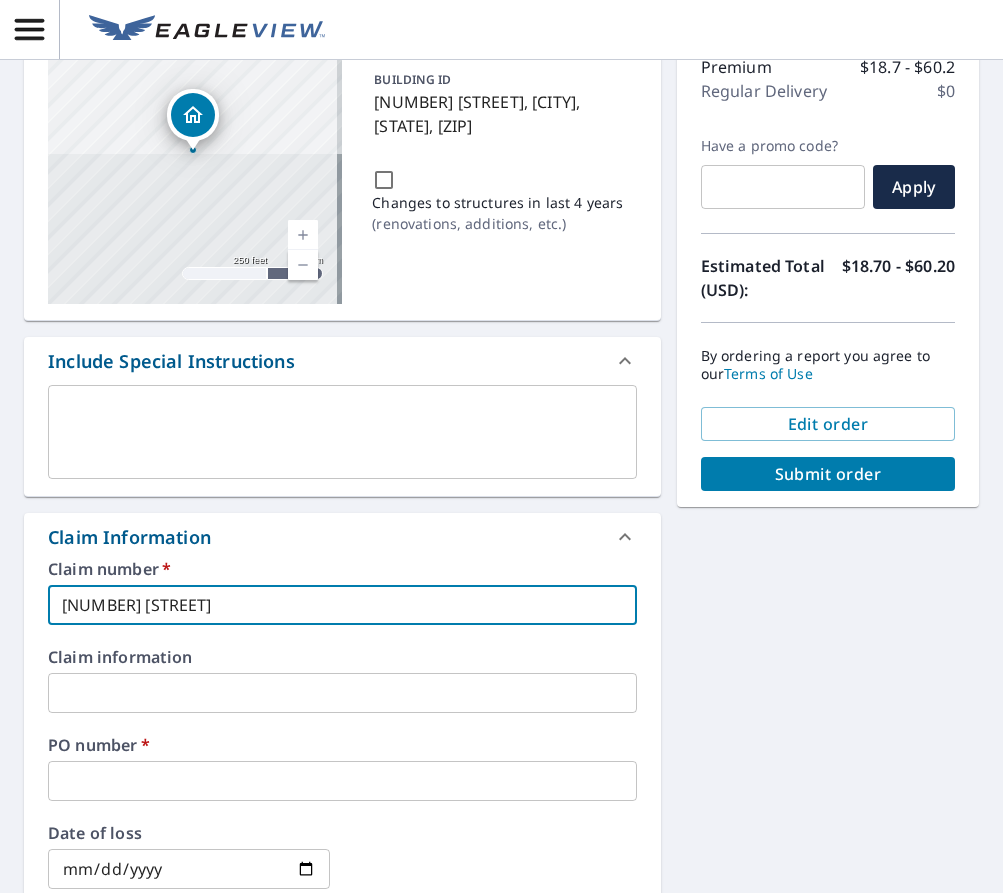 type on "[NUMBER] [STREET]" 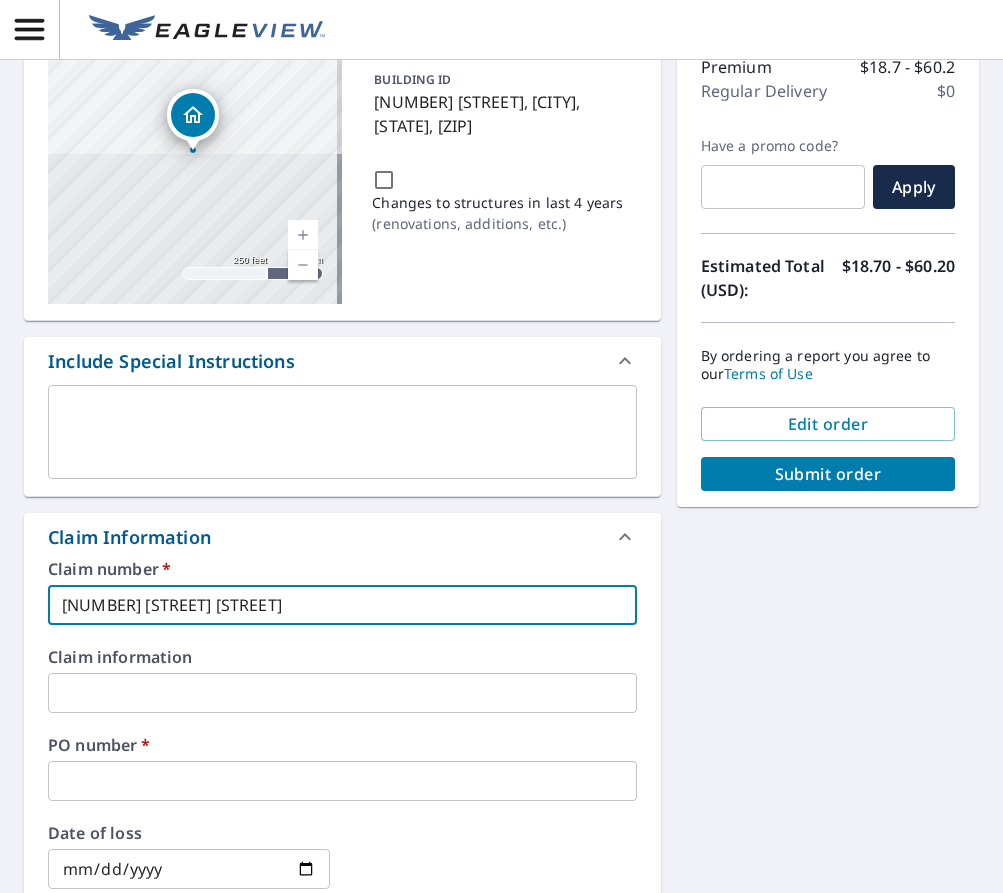 type on "[NUMBER] [STREET]" 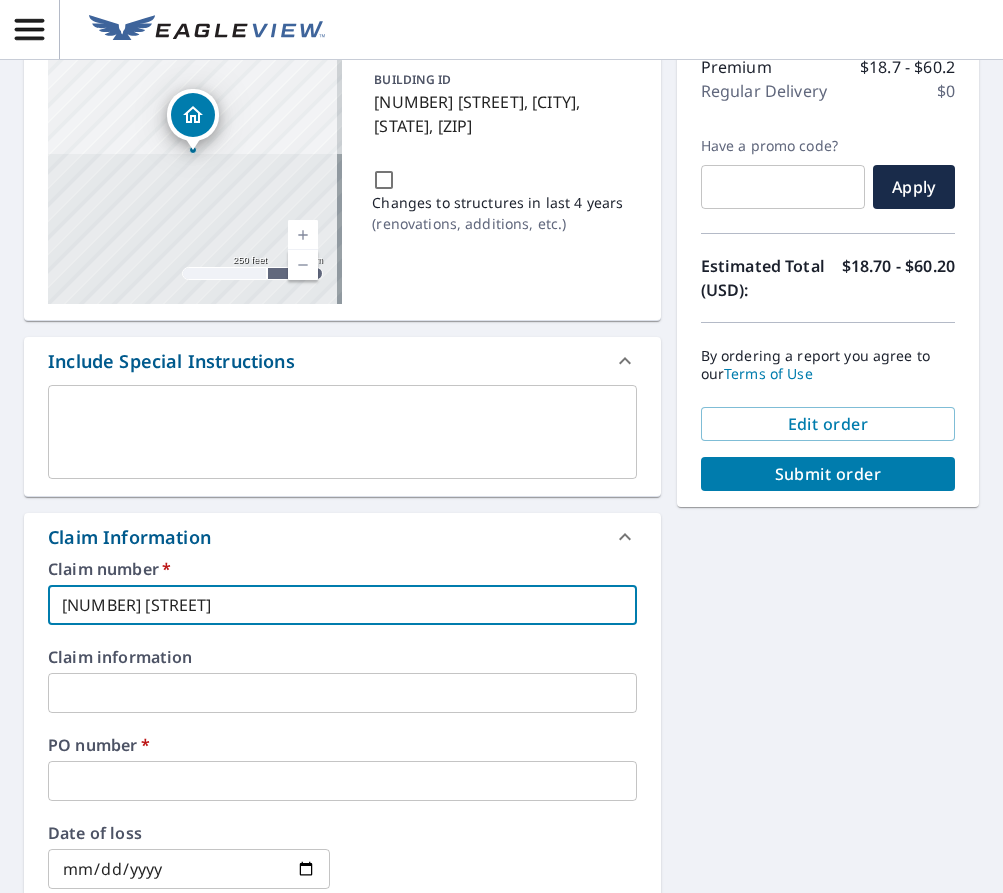 type on "[NUMBER] [STREET]" 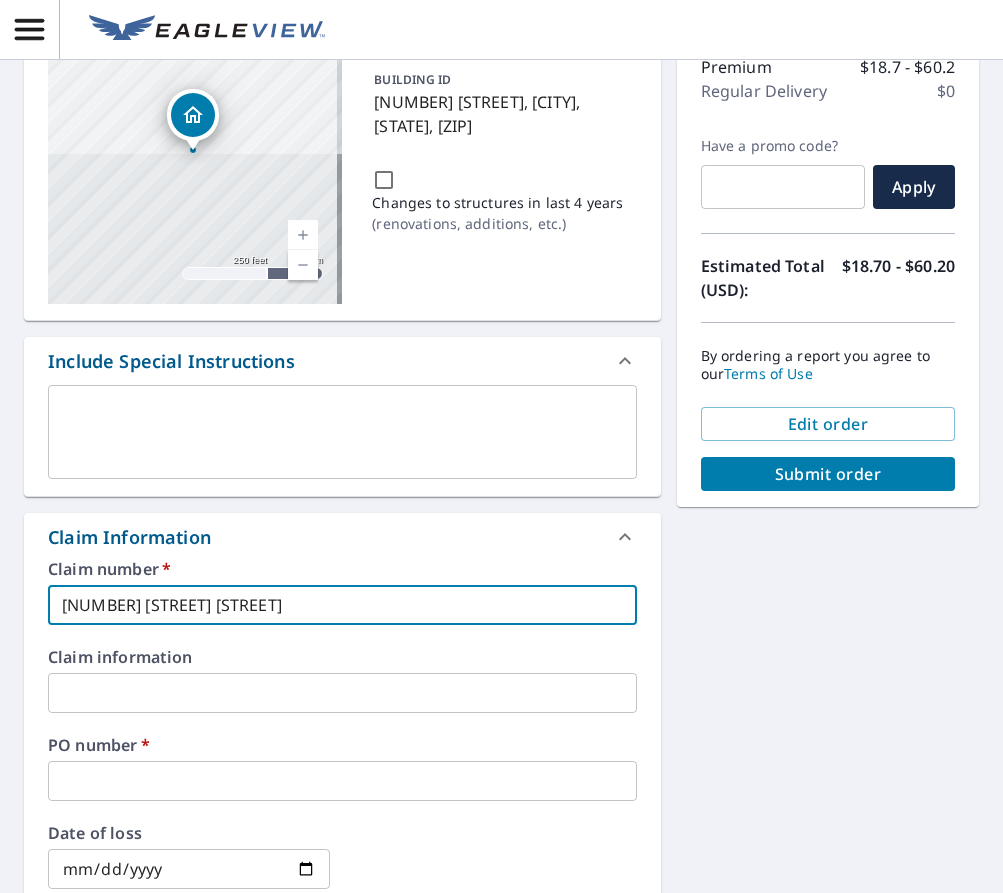 type on "[NUMBER] [STREET]" 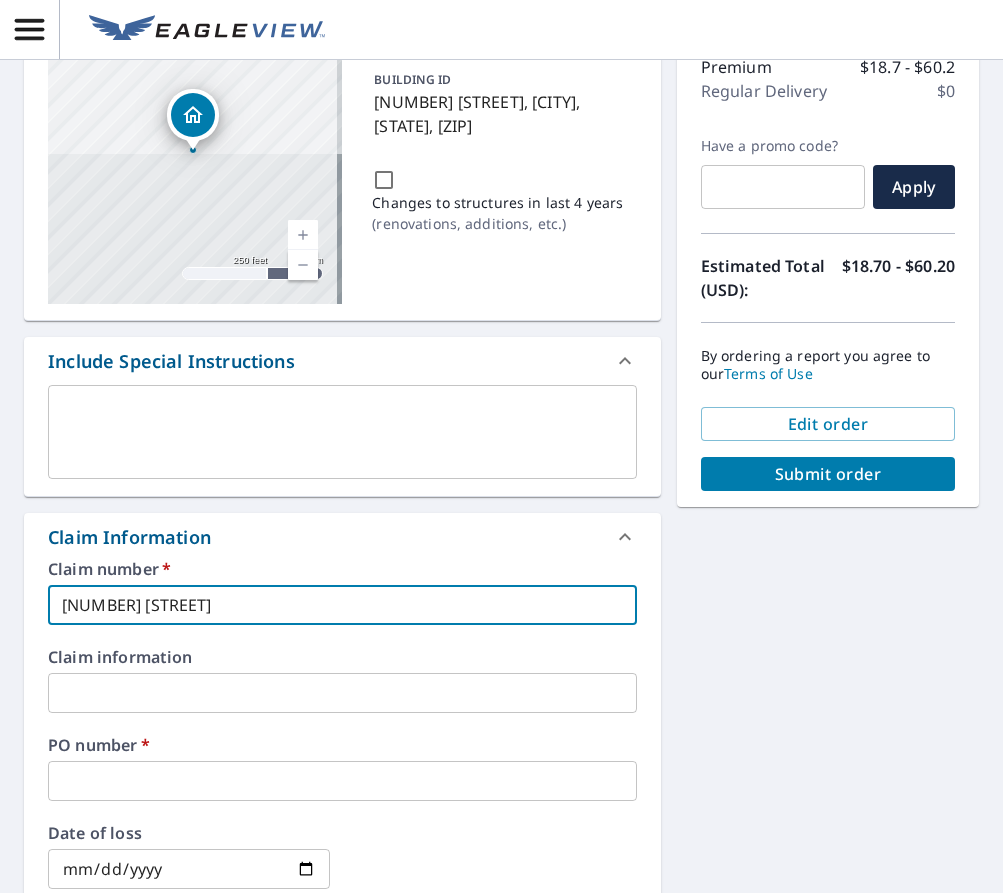 checkbox on "true" 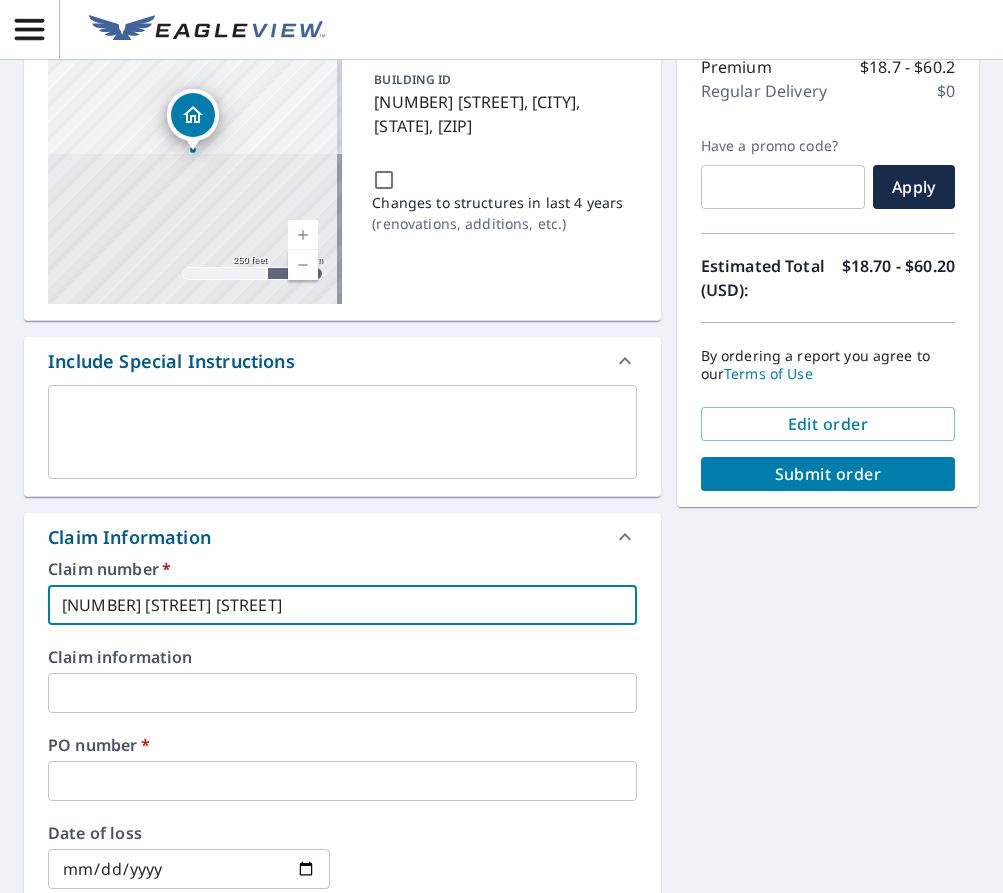 type on "[NUMBER] [STREET] [STREET]" 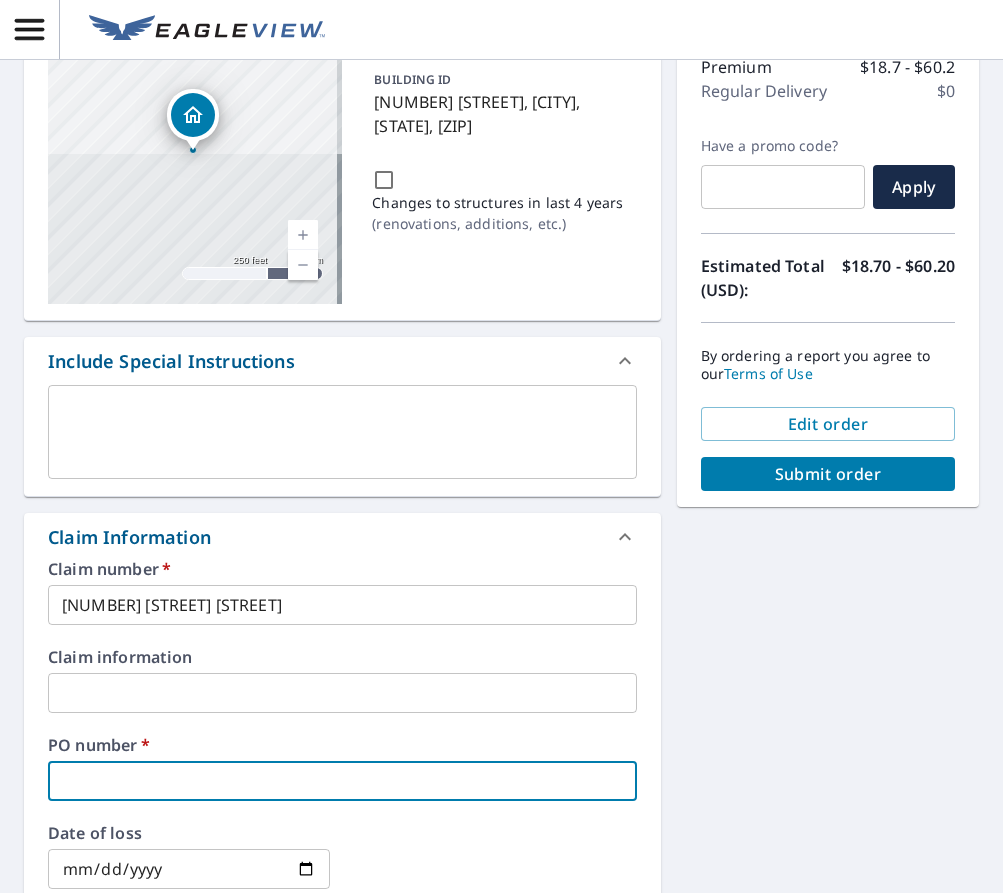 type on "1" 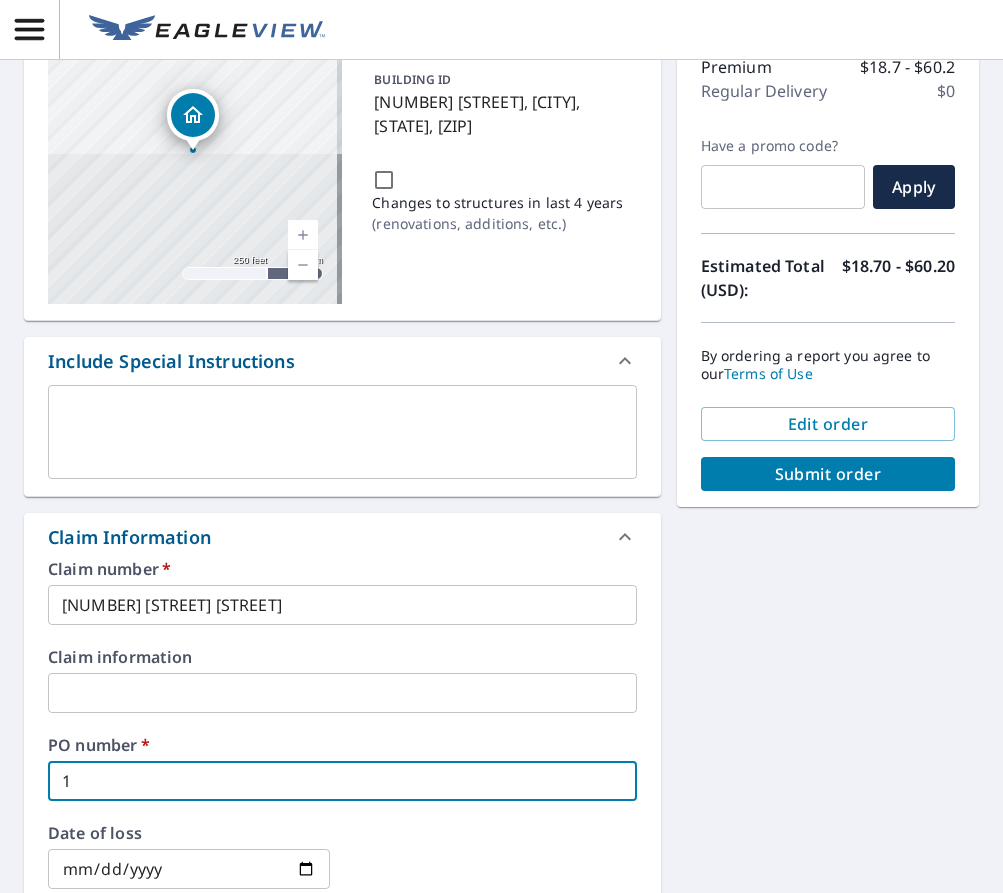 type on "1" 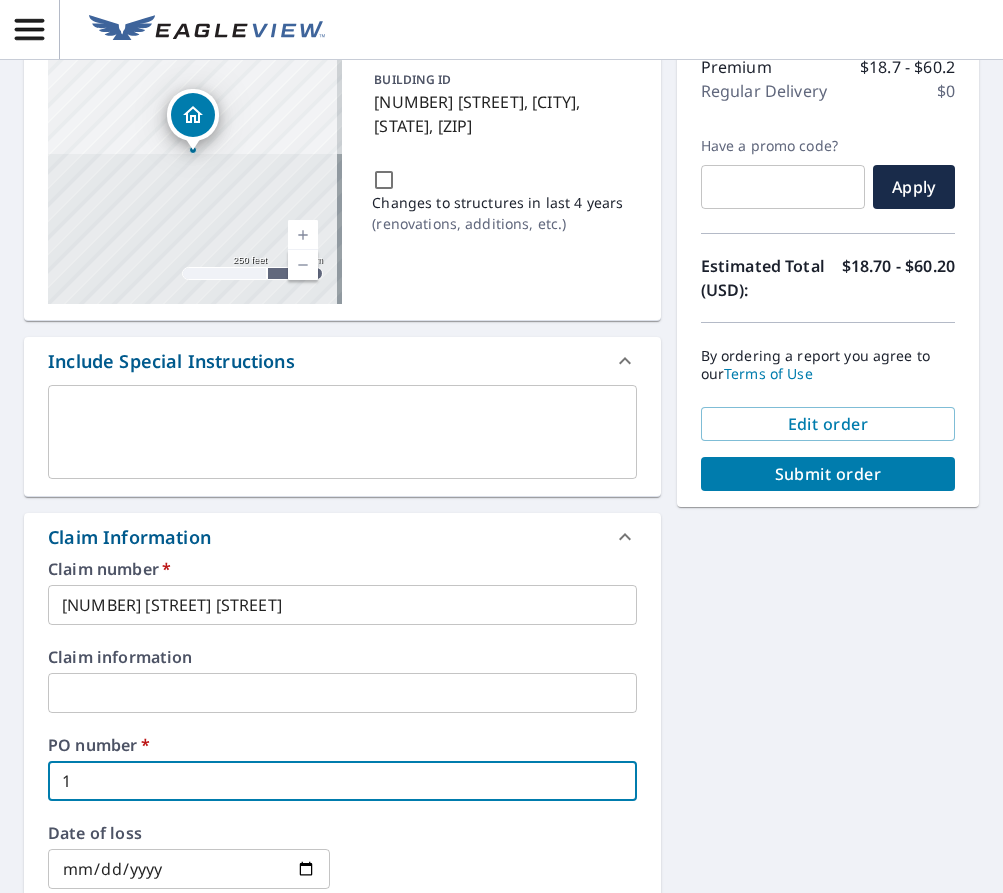 type on "[NUMBER] [STREET]" 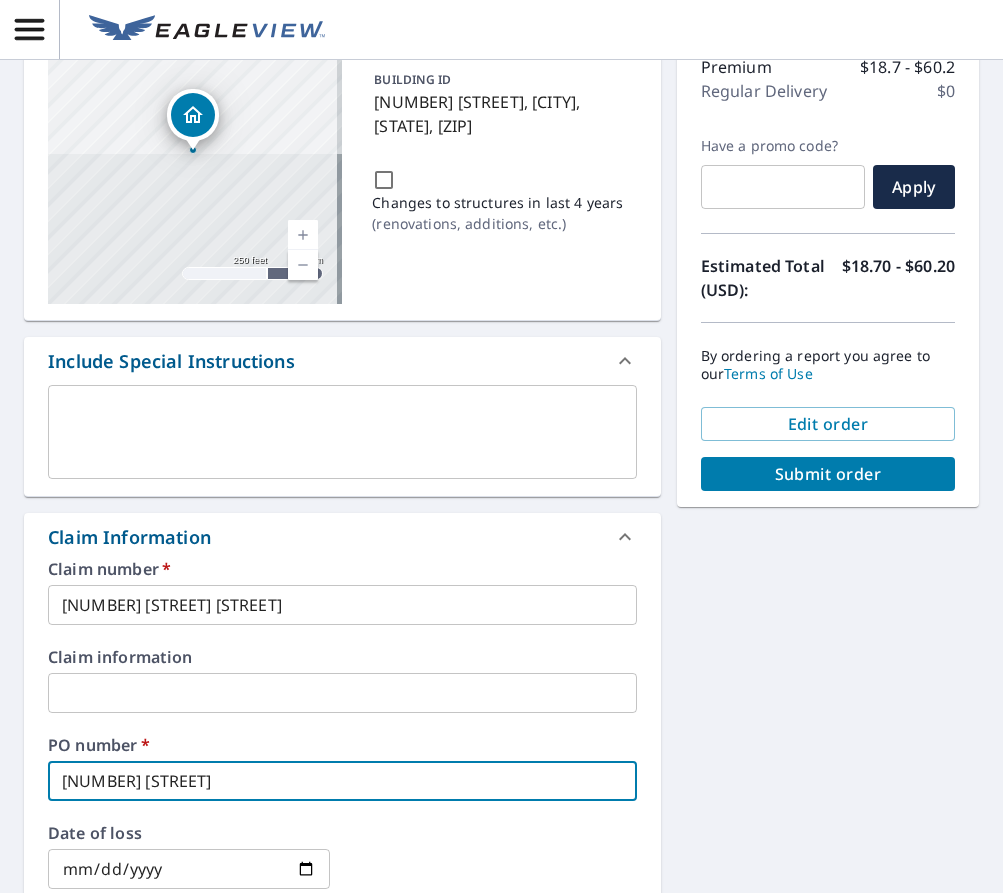 type on "[NUMBER] [STREET]" 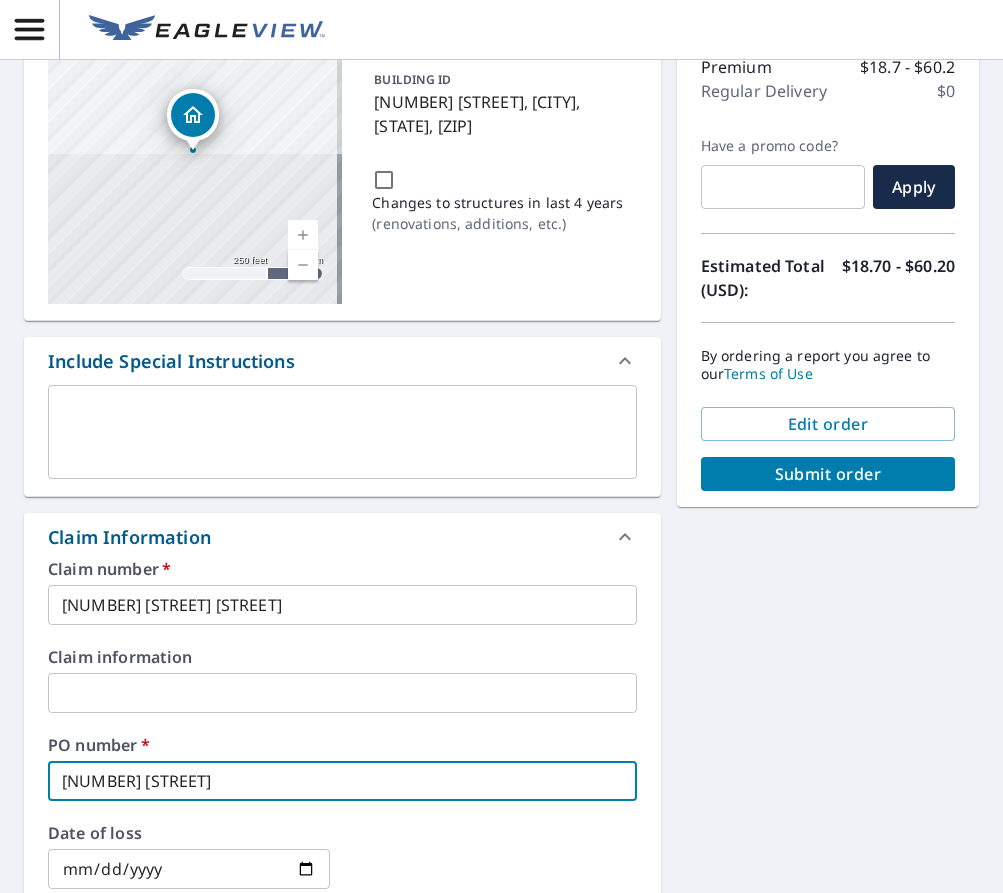 type on "[NUMBER] [STREET]" 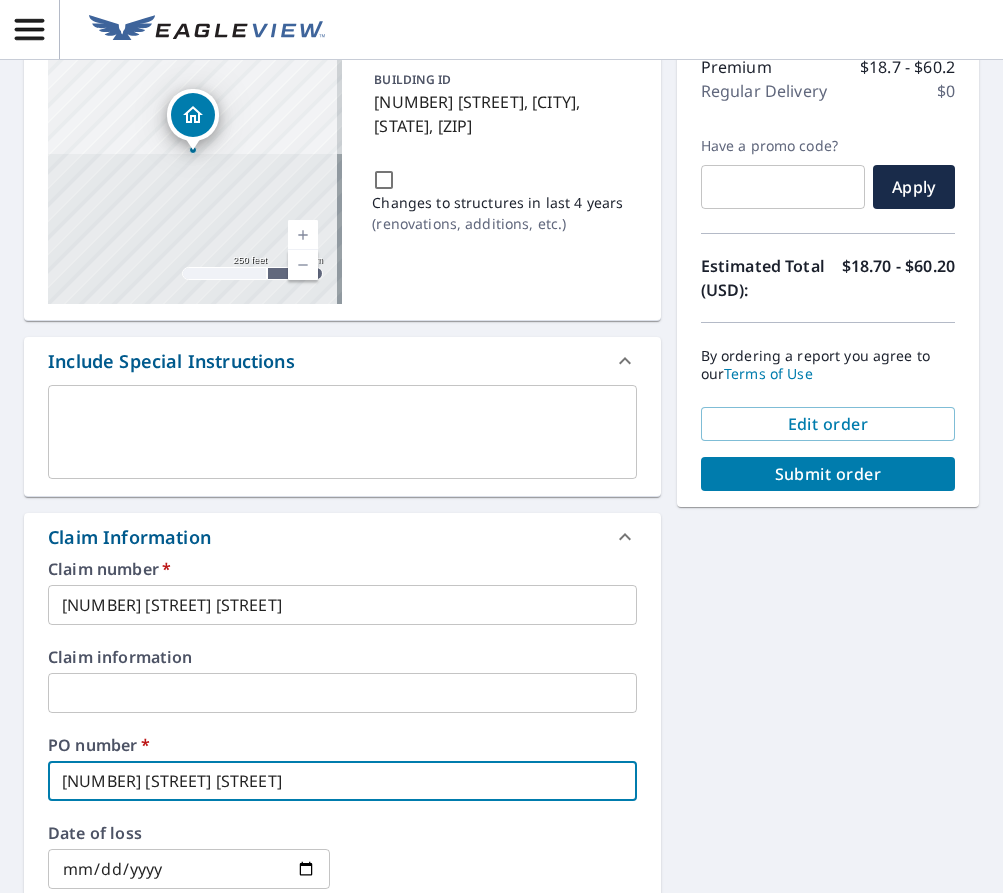 type on "[NUMBER] [STREET] [STREET]" 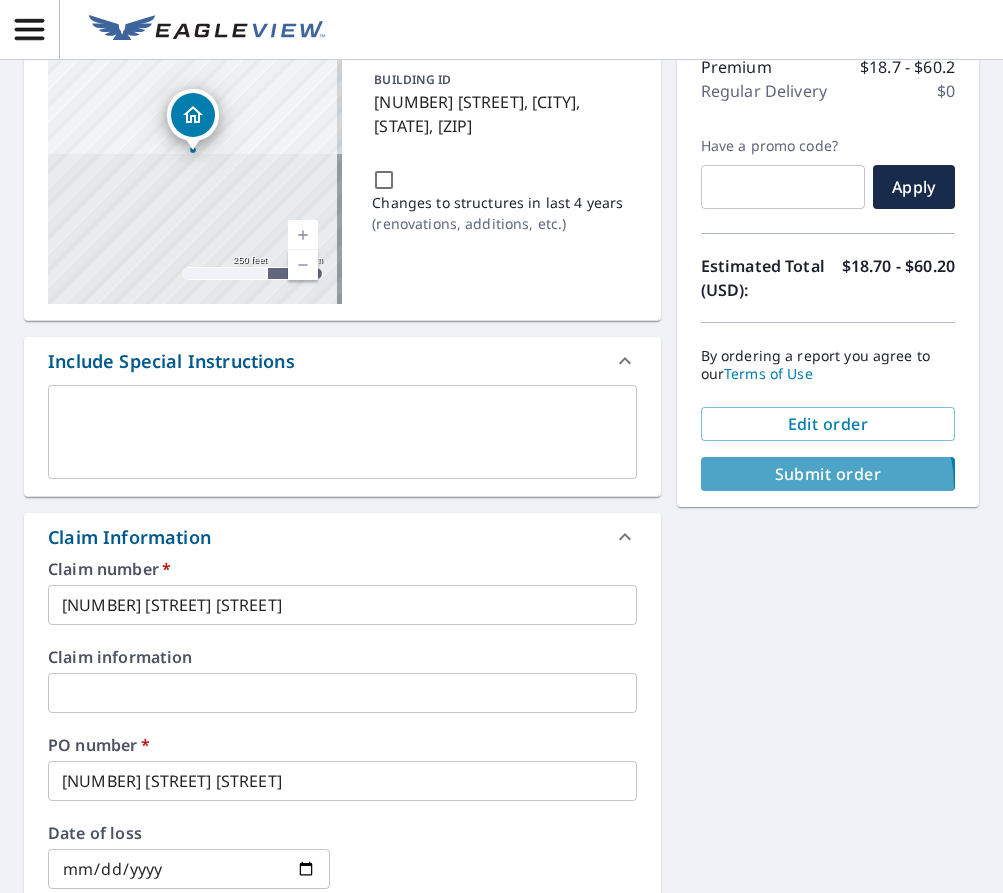 click on "Submit order" at bounding box center [828, 474] 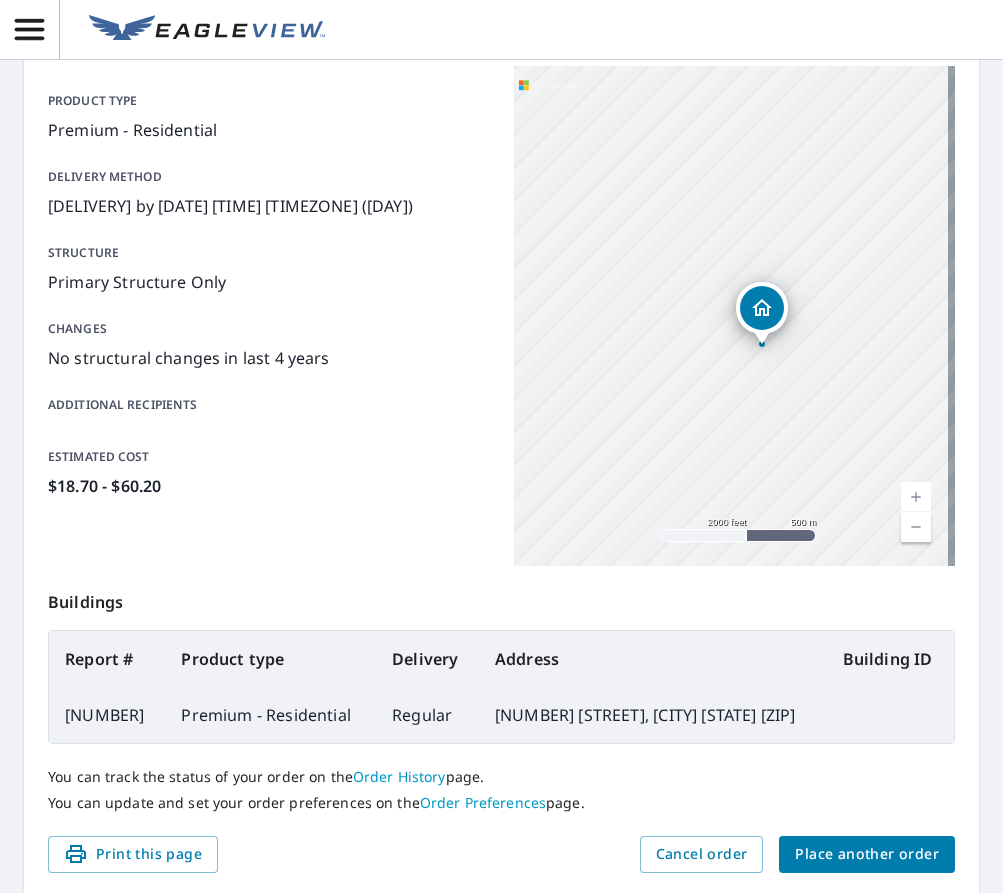 drag, startPoint x: 791, startPoint y: 156, endPoint x: 827, endPoint y: 80, distance: 84.095184 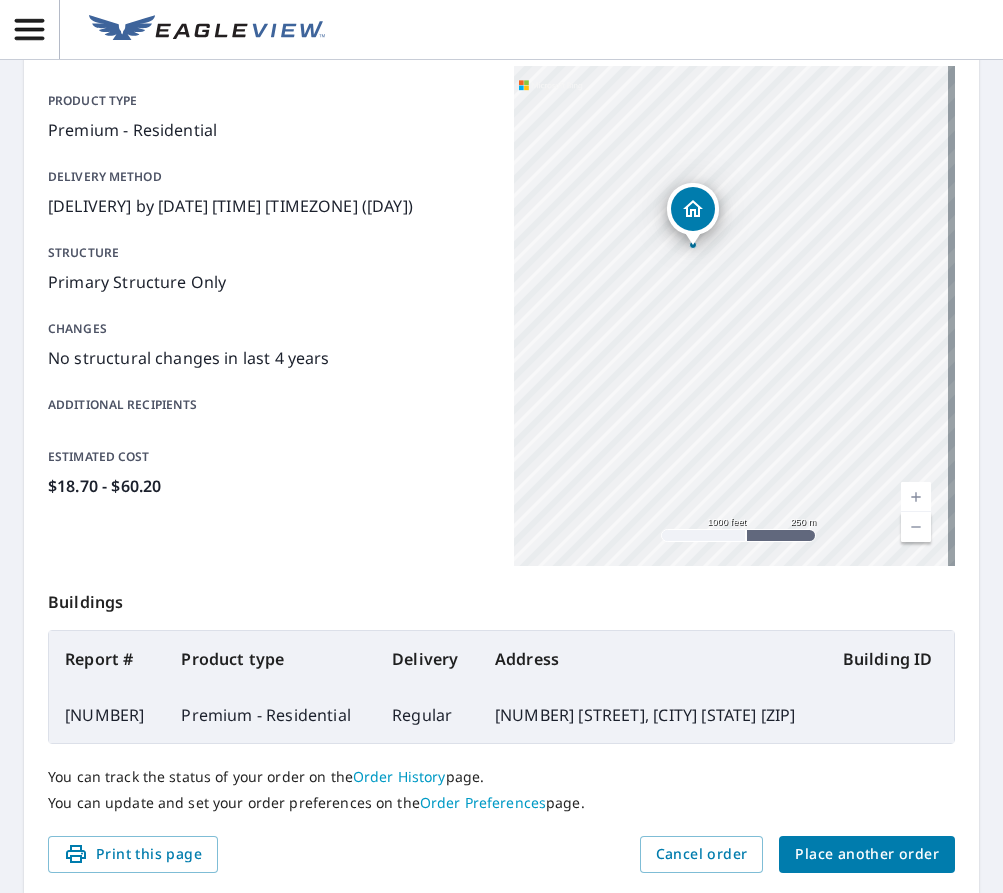 drag, startPoint x: 824, startPoint y: 123, endPoint x: 837, endPoint y: 217, distance: 94.89468 